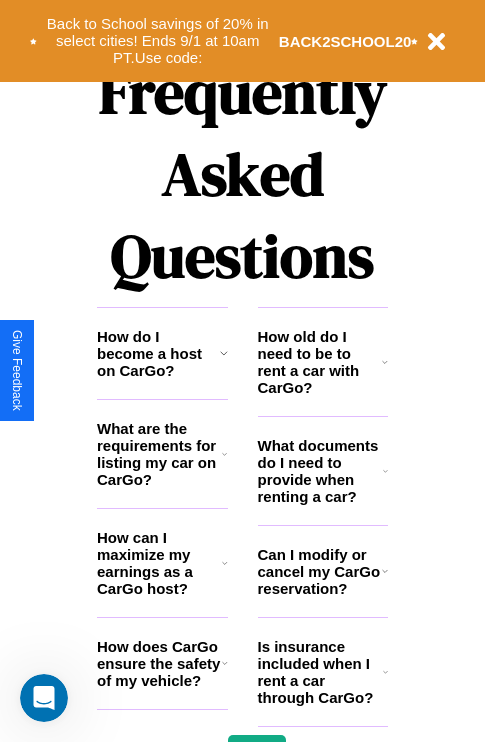 scroll, scrollTop: 2423, scrollLeft: 0, axis: vertical 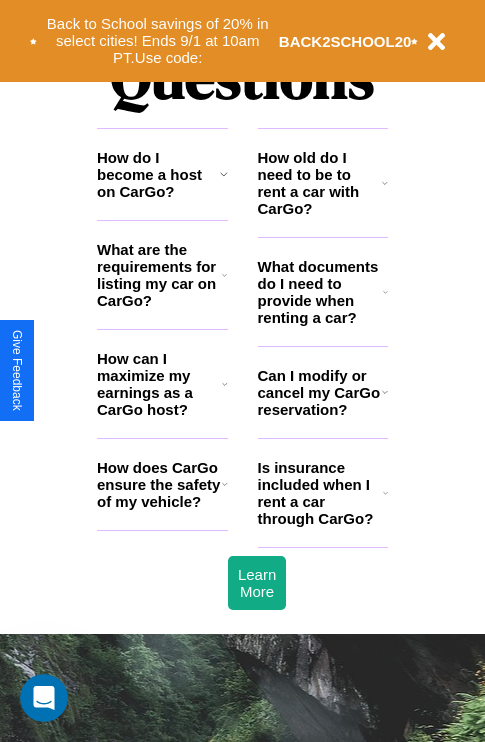 click 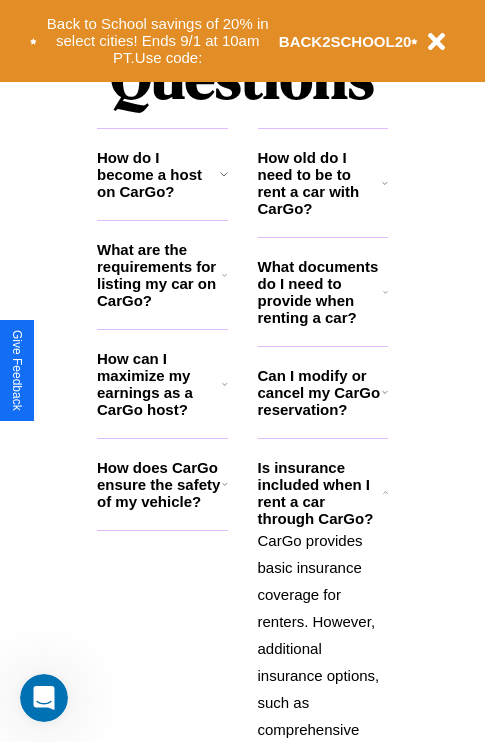 click 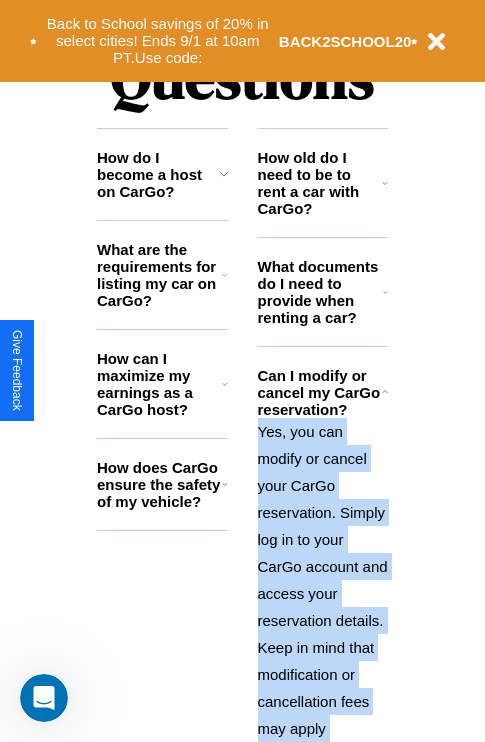 click 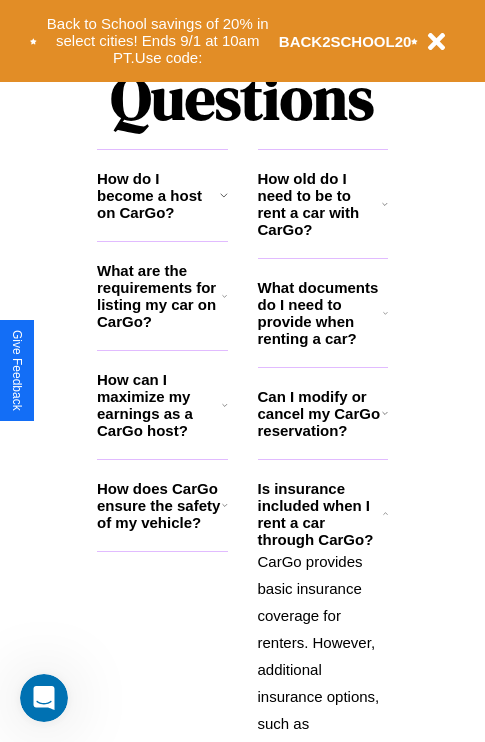 scroll, scrollTop: 308, scrollLeft: 0, axis: vertical 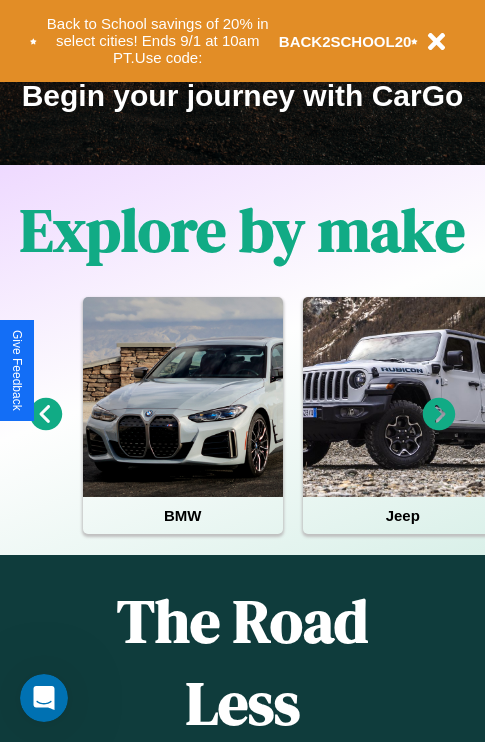 click 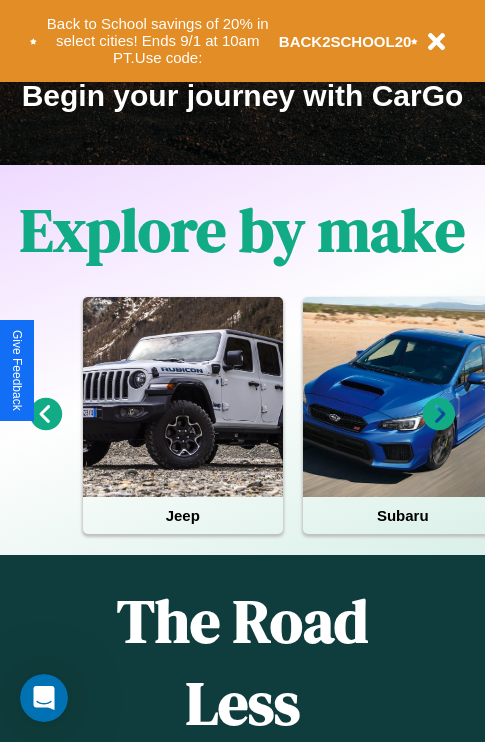 scroll, scrollTop: 113, scrollLeft: 238, axis: both 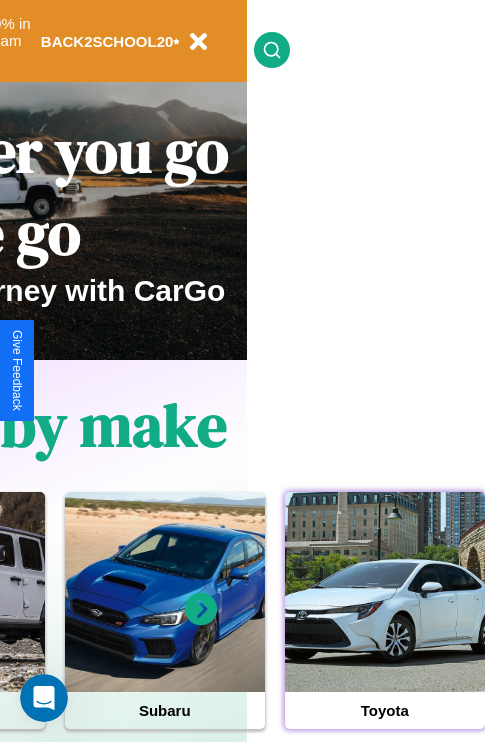 click at bounding box center [385, 592] 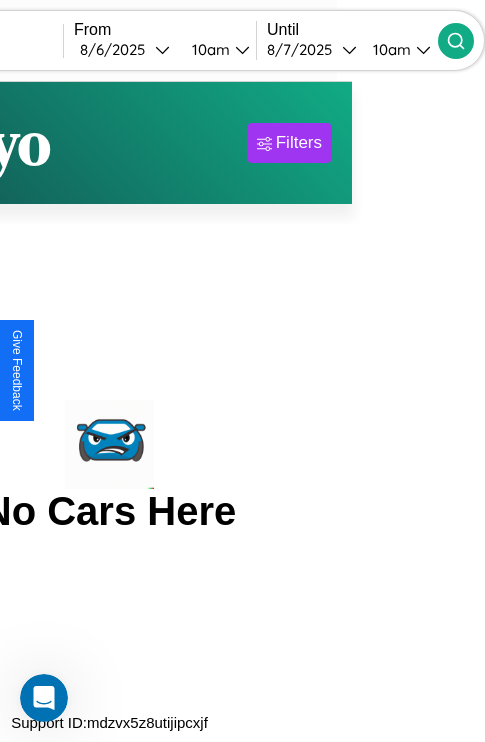 scroll, scrollTop: 0, scrollLeft: 0, axis: both 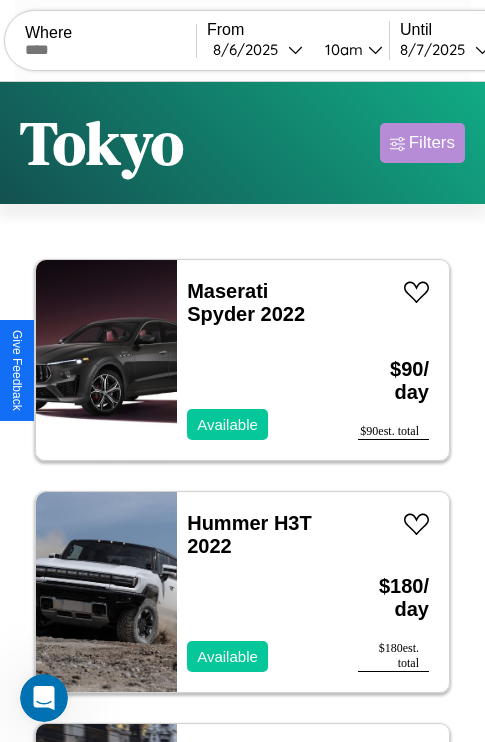 click on "Filters" at bounding box center (432, 143) 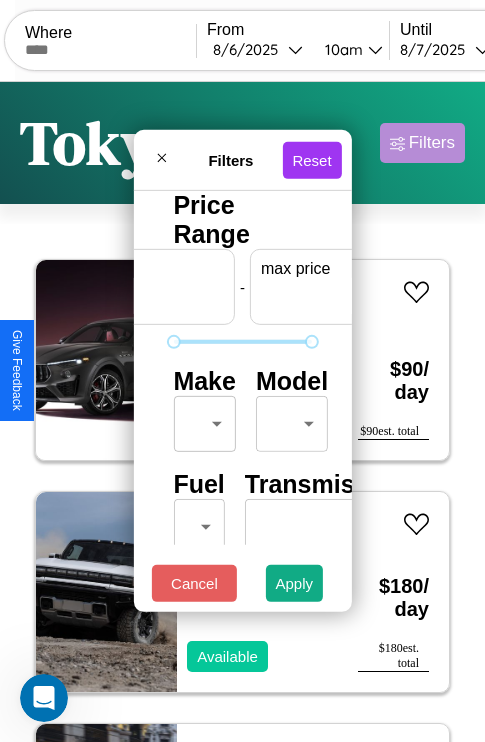 scroll, scrollTop: 0, scrollLeft: 124, axis: horizontal 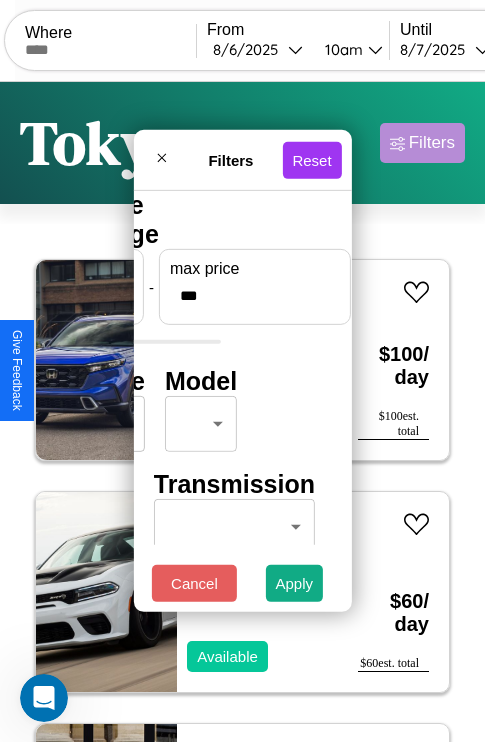 type on "***" 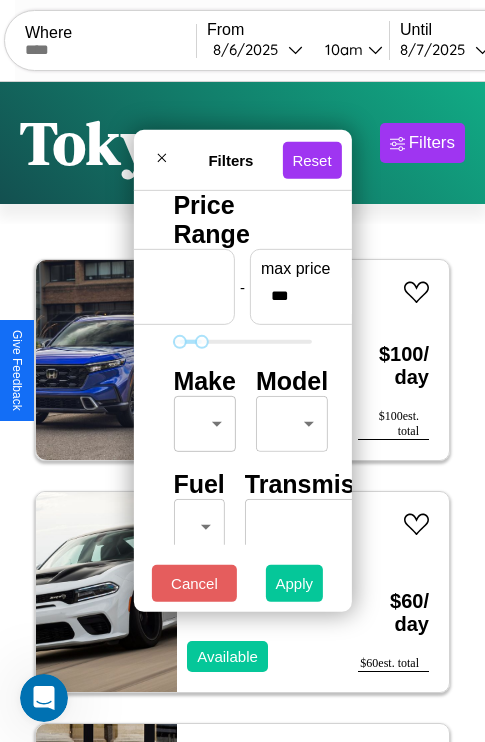 type on "**" 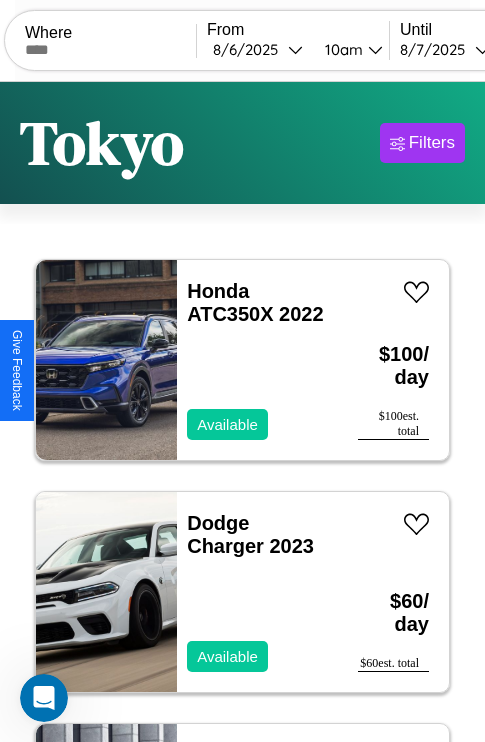 scroll, scrollTop: 95, scrollLeft: 0, axis: vertical 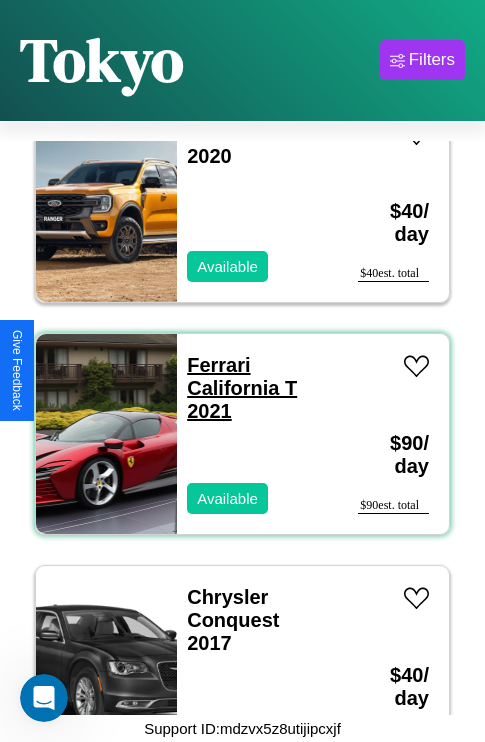 click on "Ferrari   California T   2021" at bounding box center (242, 388) 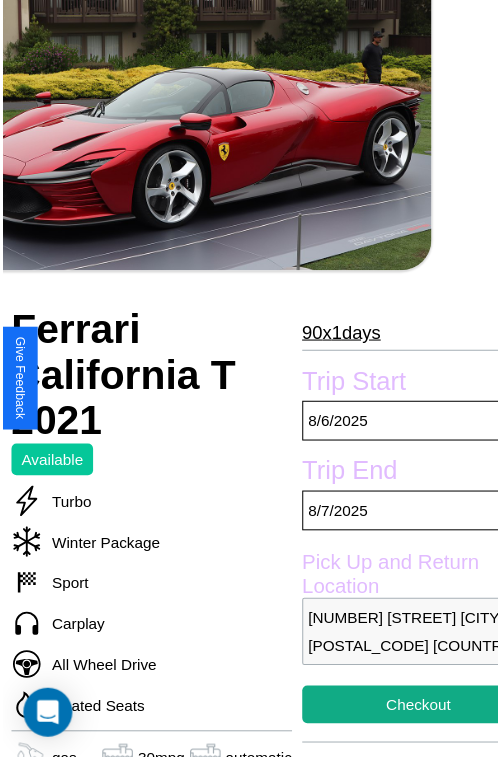 scroll, scrollTop: 180, scrollLeft: 84, axis: both 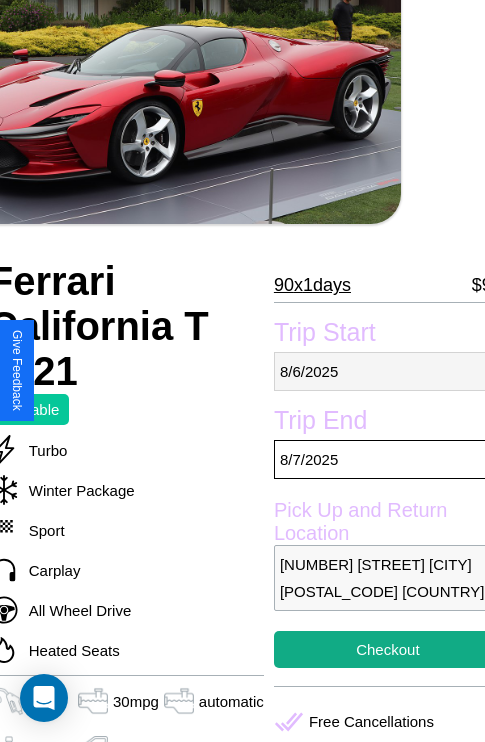 click on "[MONTH] / [DAY] / [YEAR]" at bounding box center (388, 371) 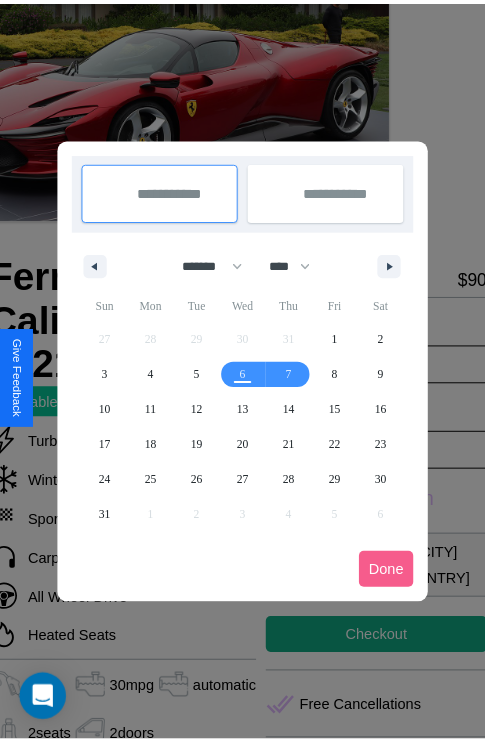 scroll, scrollTop: 0, scrollLeft: 84, axis: horizontal 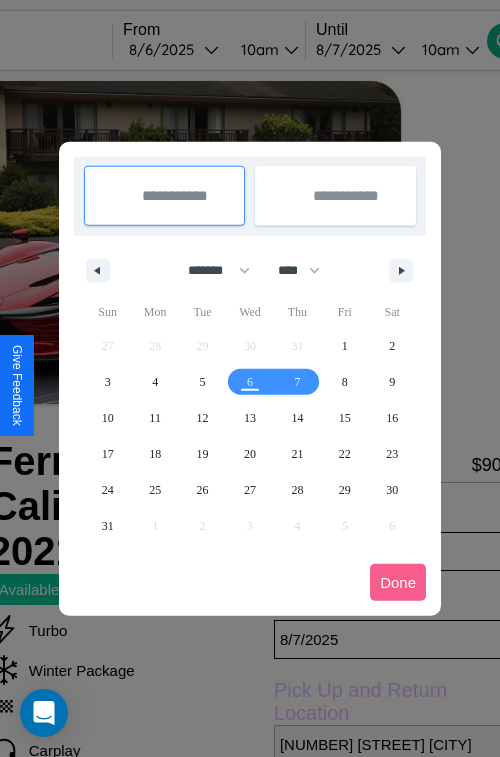 click at bounding box center [250, 378] 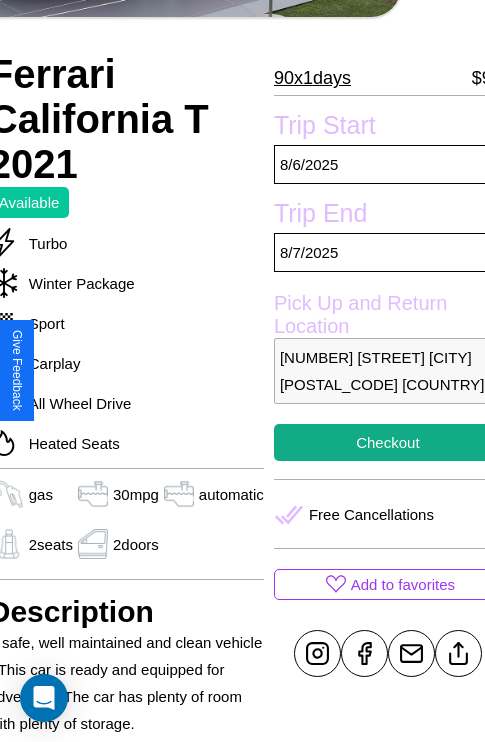 scroll, scrollTop: 458, scrollLeft: 84, axis: both 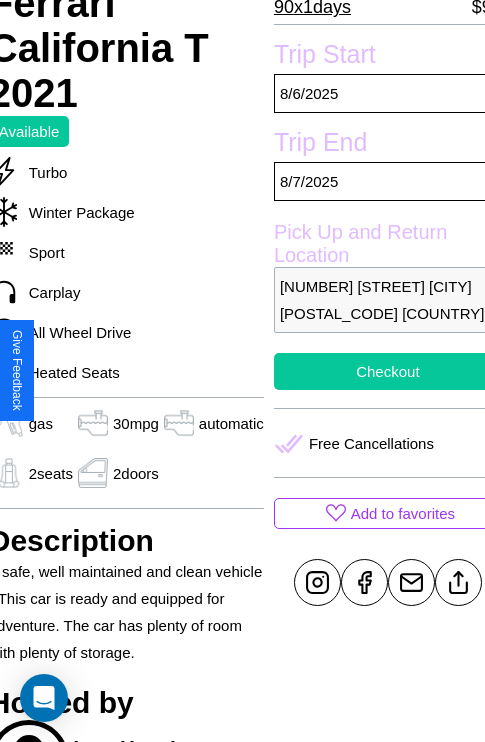 click on "Checkout" at bounding box center (388, 371) 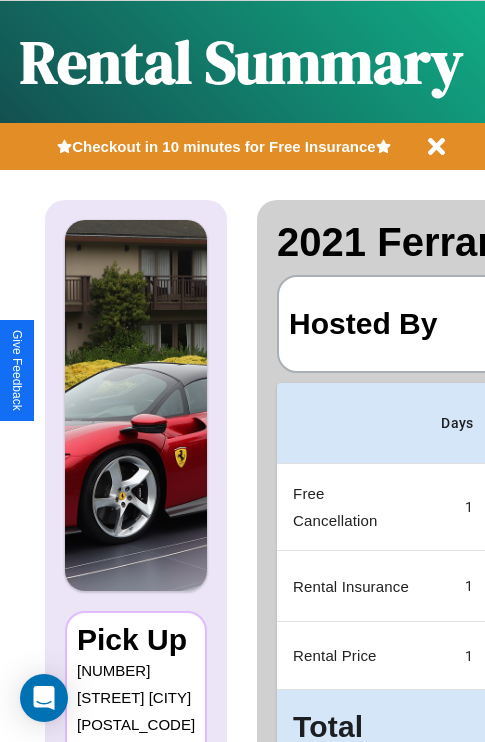 scroll, scrollTop: 0, scrollLeft: 378, axis: horizontal 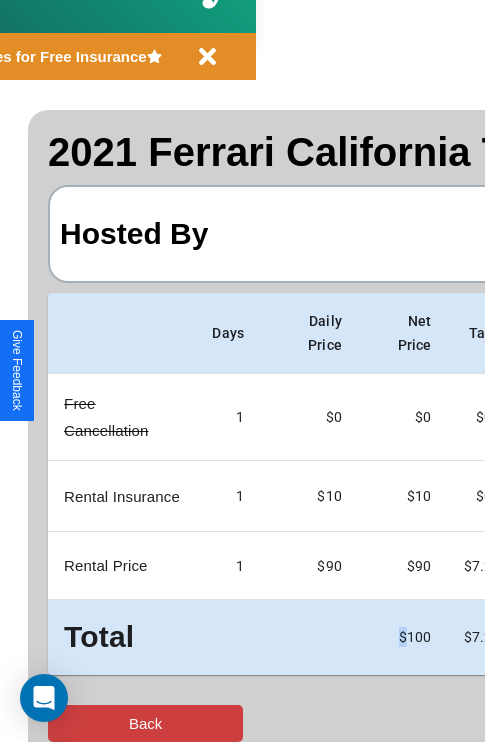 click on "Back" at bounding box center (145, 723) 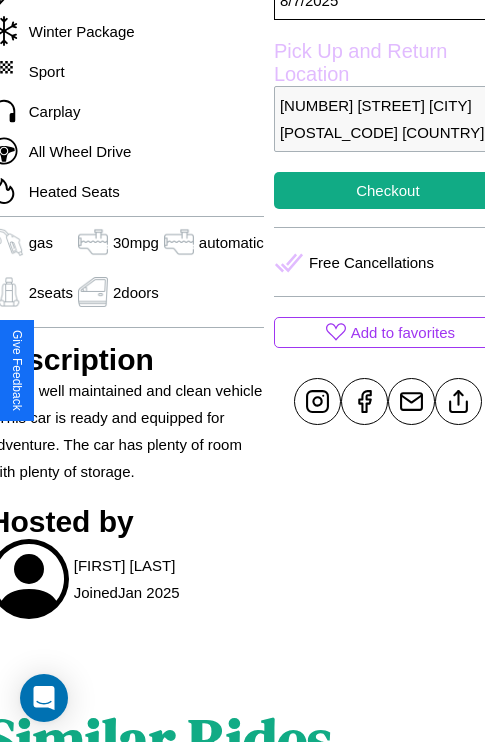 scroll, scrollTop: 669, scrollLeft: 84, axis: both 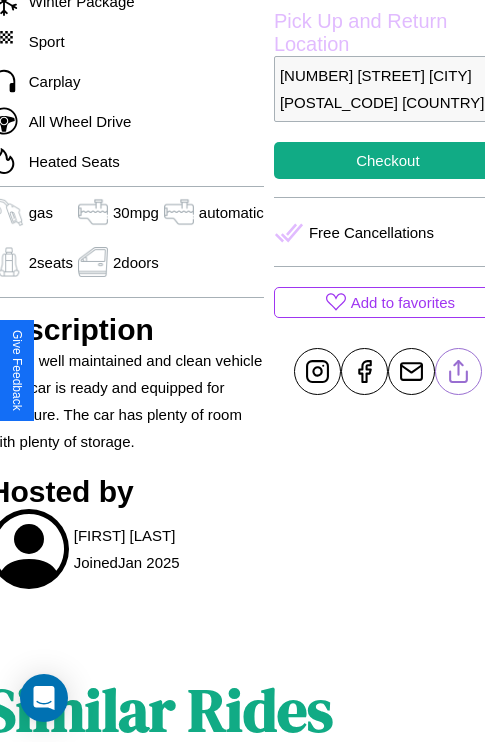 click 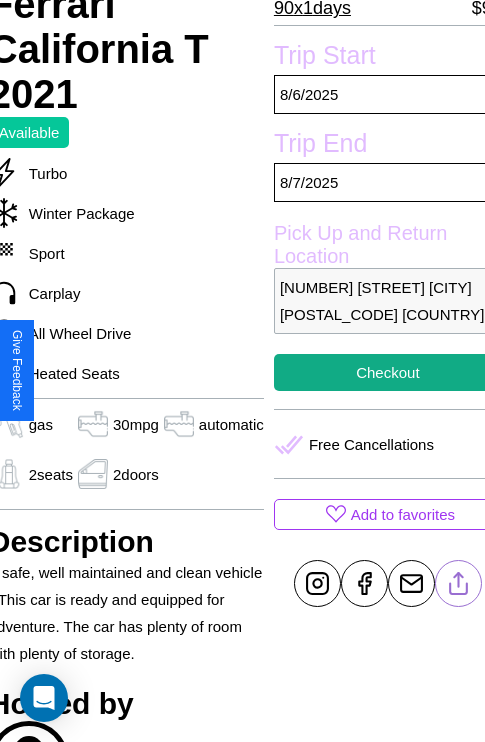 scroll, scrollTop: 387, scrollLeft: 84, axis: both 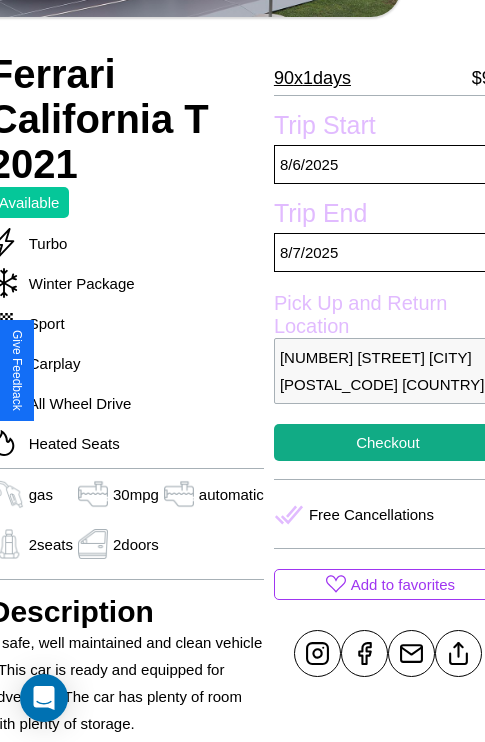 click on "[NUMBER] [STREET]  [CITY]  [POSTAL_CODE] [COUNTRY]" at bounding box center (388, 371) 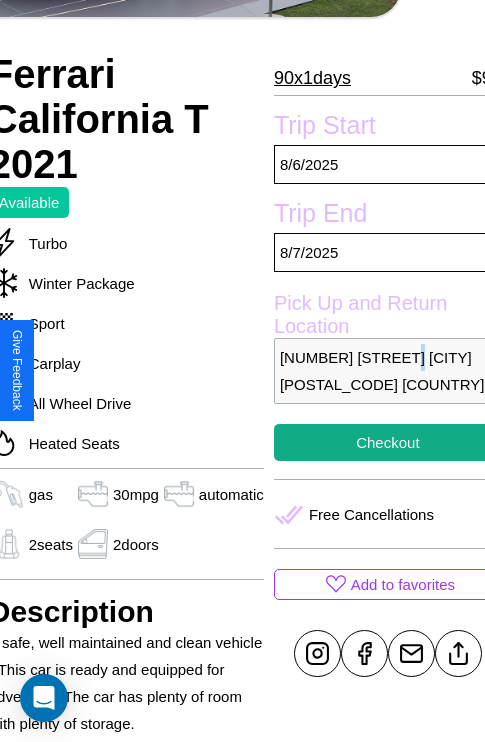 click on "[NUMBER] [STREET]  [CITY]  [POSTAL_CODE] [COUNTRY]" at bounding box center [388, 371] 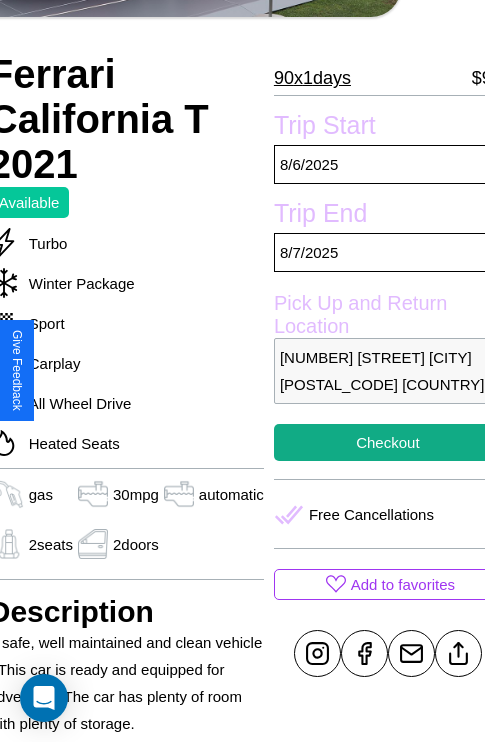 click on "[NUMBER] [STREET]  [CITY]  [POSTAL_CODE] [COUNTRY]" at bounding box center (388, 371) 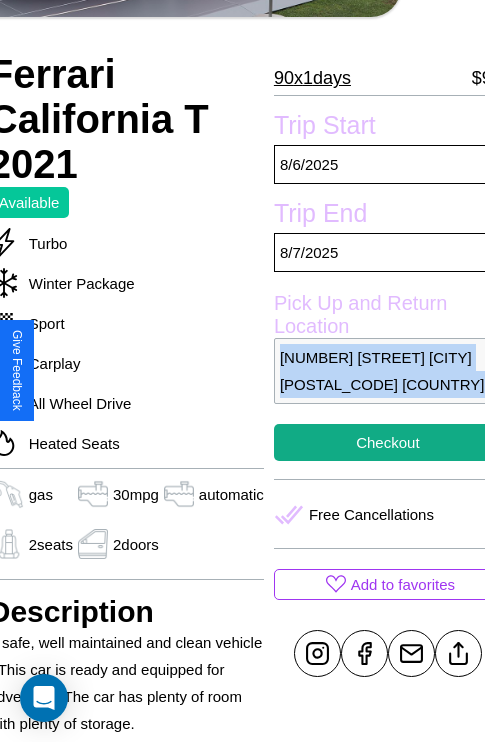 click on "[NUMBER] [STREET]  [CITY]  [POSTAL_CODE] [COUNTRY]" at bounding box center (388, 371) 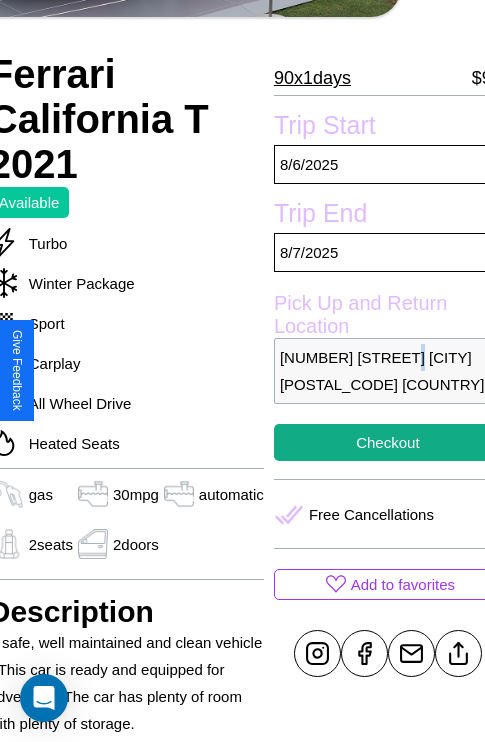 click on "[NUMBER] [STREET]  [CITY]  [POSTAL_CODE] [COUNTRY]" at bounding box center [388, 371] 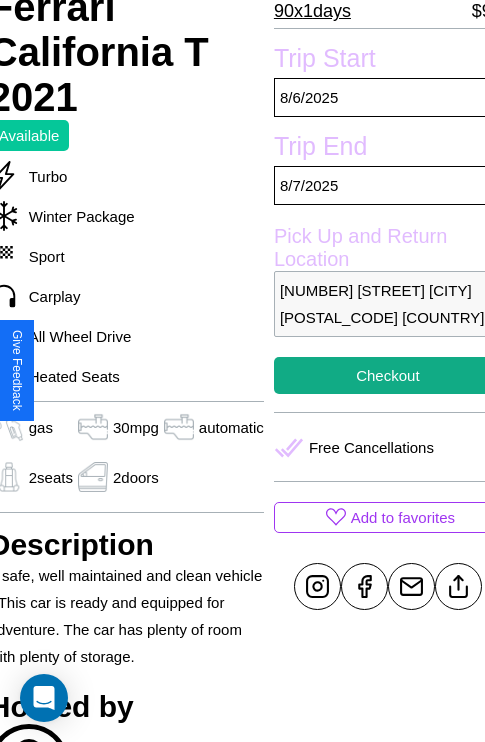 scroll, scrollTop: 458, scrollLeft: 84, axis: both 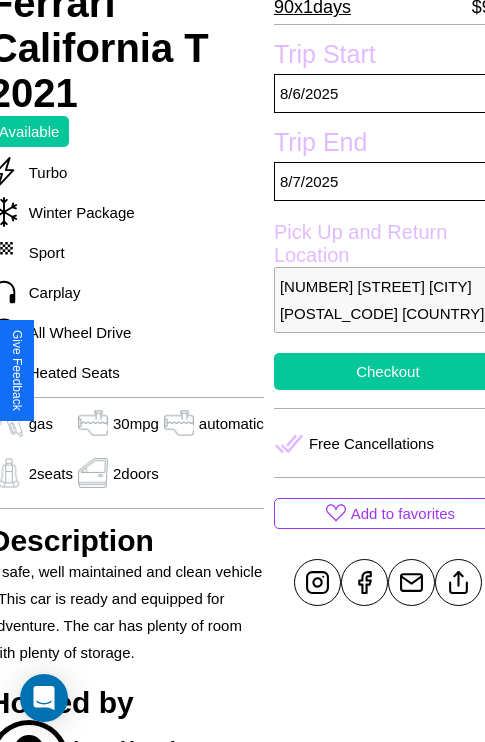 click on "Checkout" at bounding box center [388, 371] 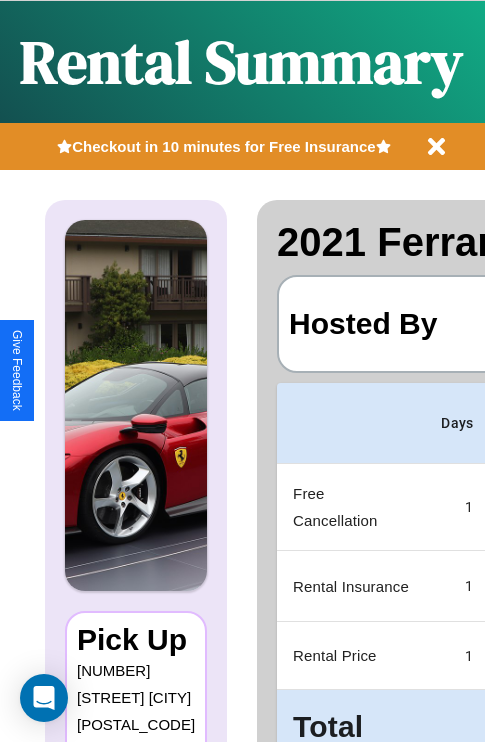 scroll, scrollTop: 0, scrollLeft: 378, axis: horizontal 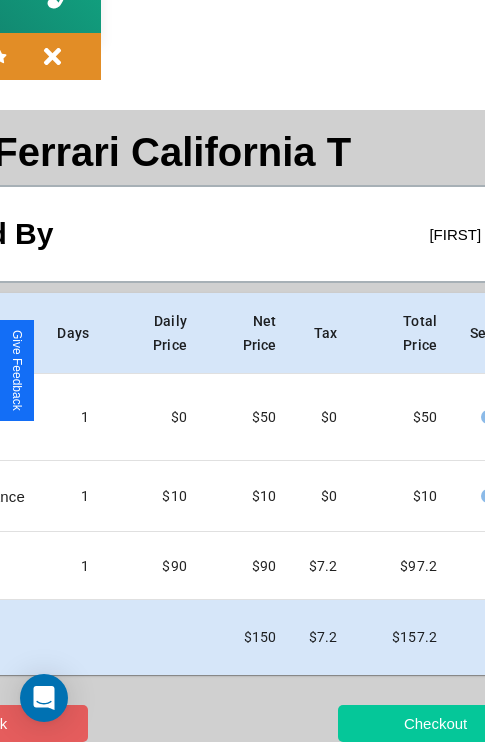 click on "Checkout" at bounding box center [435, 723] 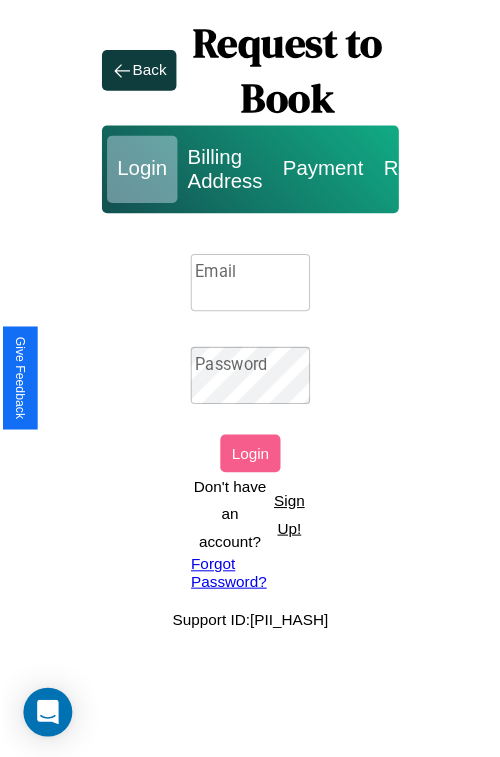 scroll, scrollTop: 0, scrollLeft: 0, axis: both 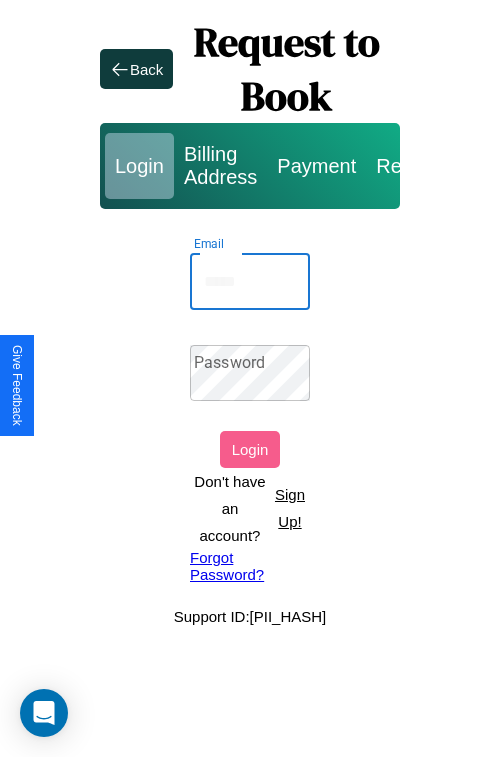 click on "Email" at bounding box center (250, 282) 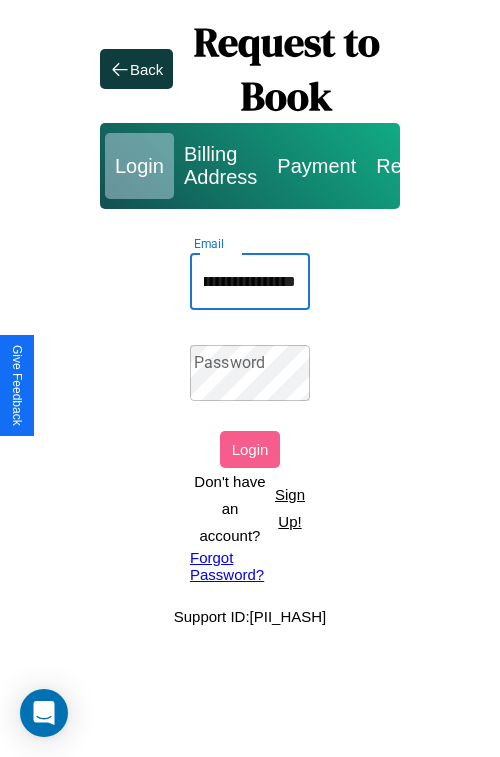 scroll, scrollTop: 0, scrollLeft: 98, axis: horizontal 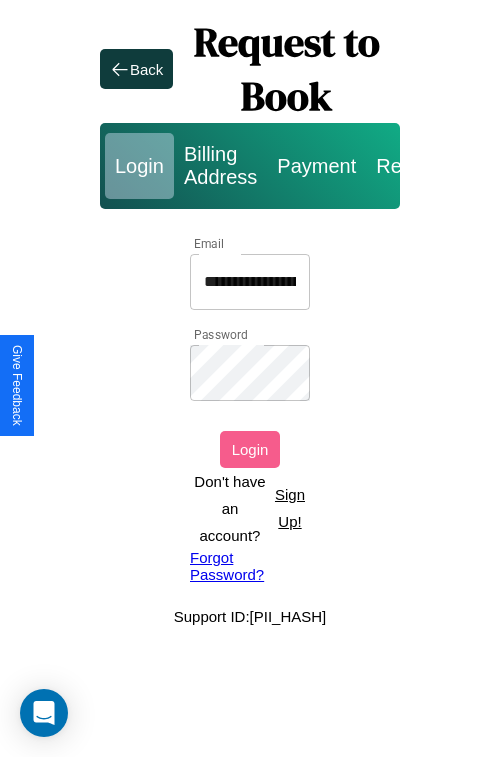 click on "Login" at bounding box center [250, 449] 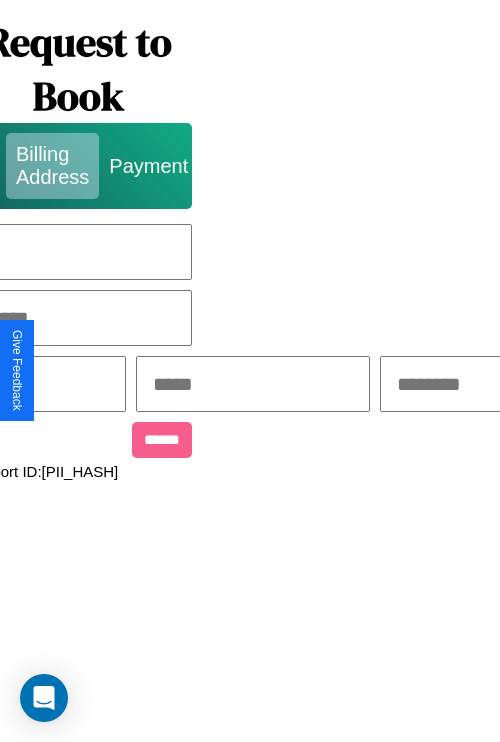 scroll, scrollTop: 0, scrollLeft: 517, axis: horizontal 